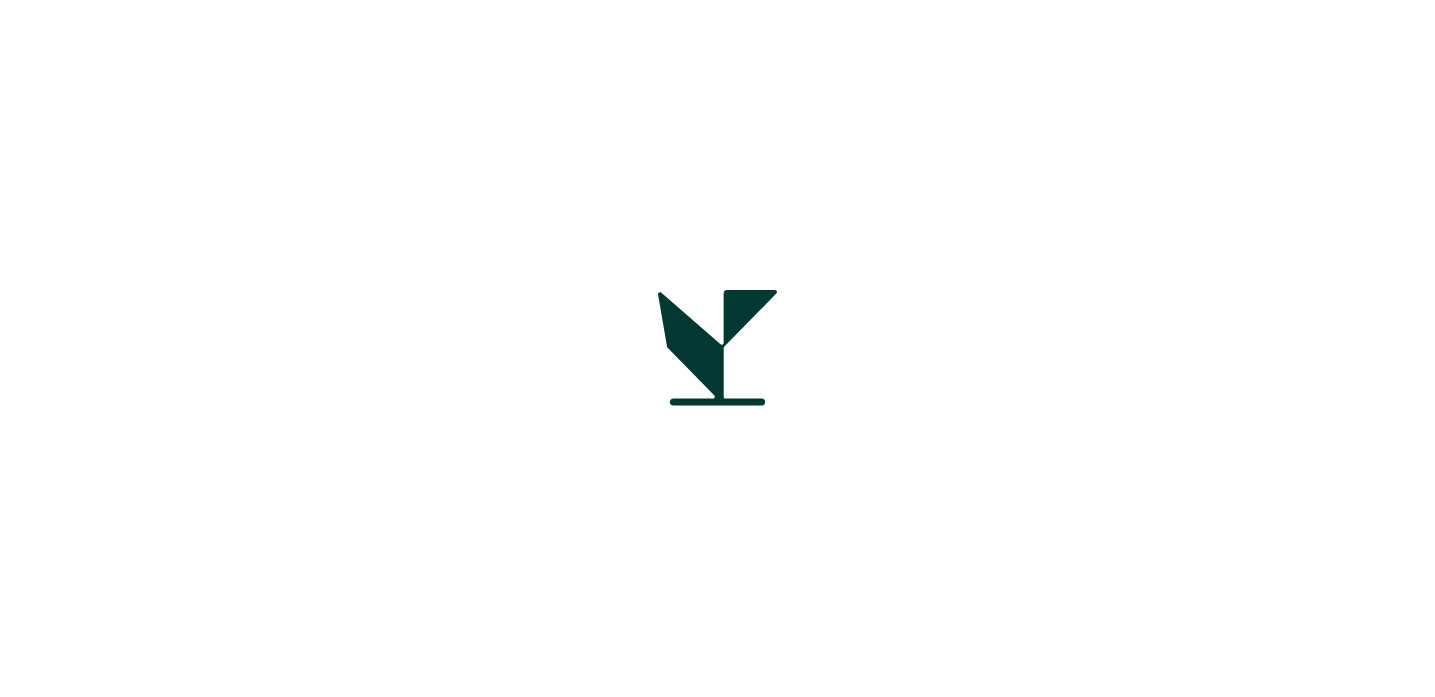 scroll, scrollTop: 0, scrollLeft: 0, axis: both 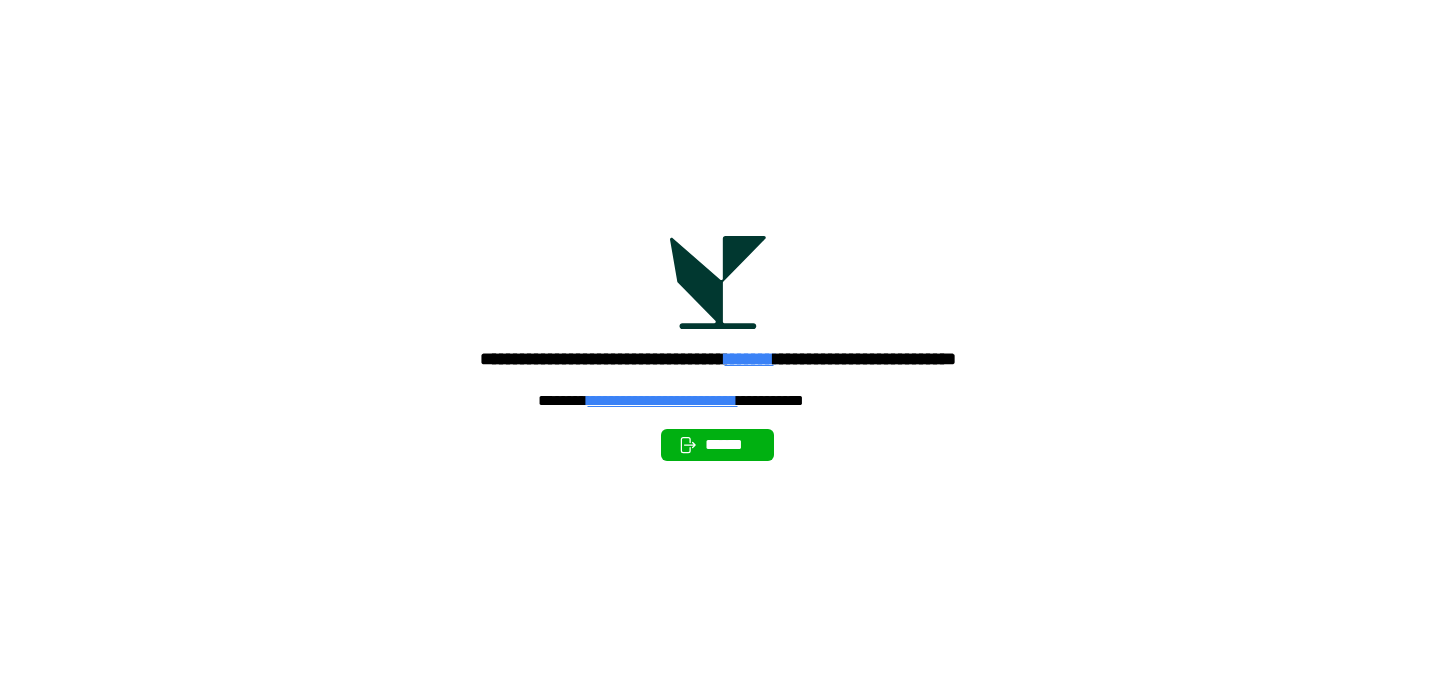 click on "*******" at bounding box center (749, 359) 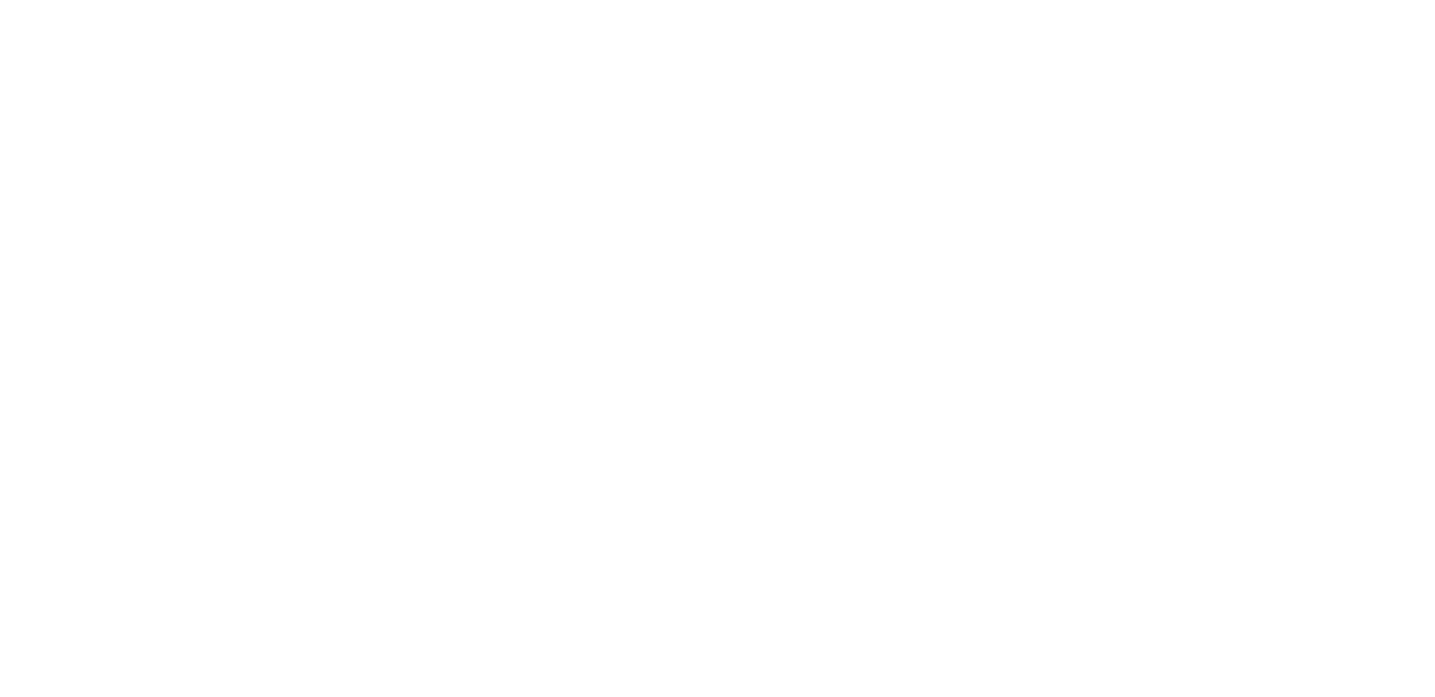 scroll, scrollTop: 0, scrollLeft: 0, axis: both 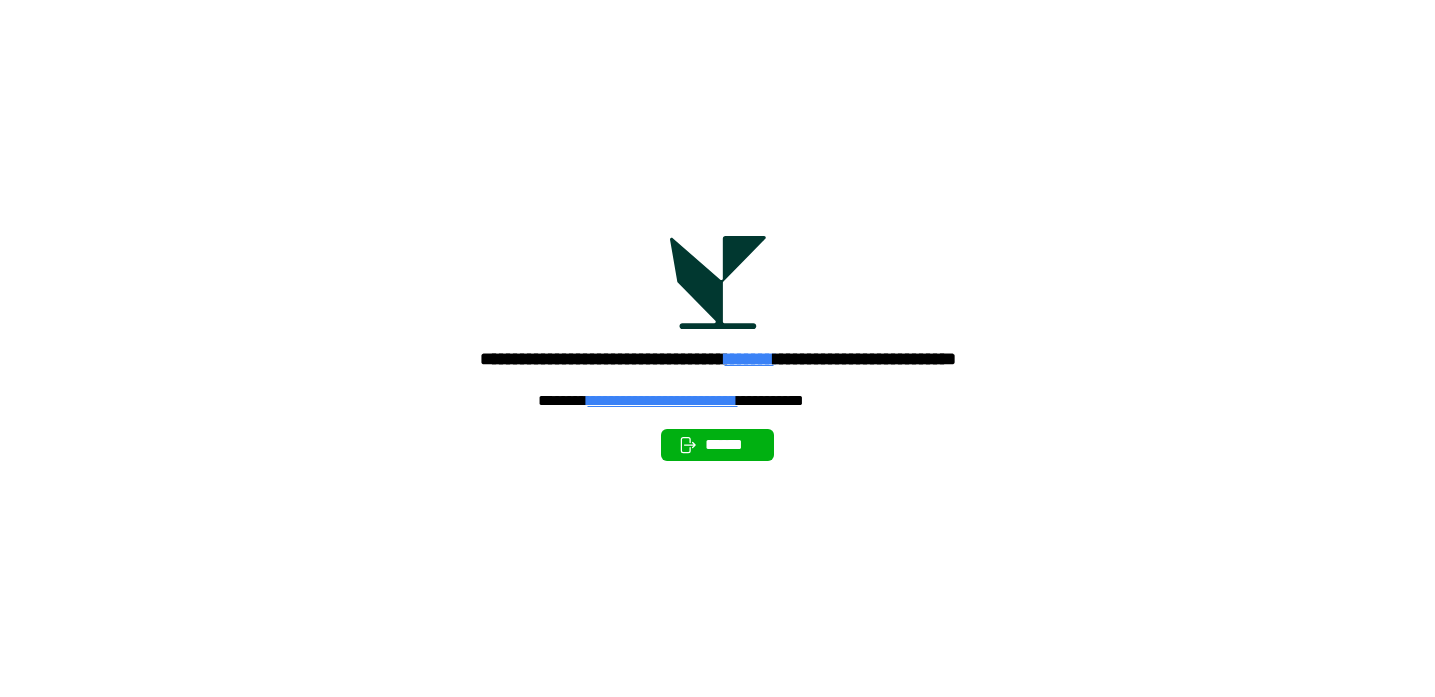 click on "******" at bounding box center (731, 445) 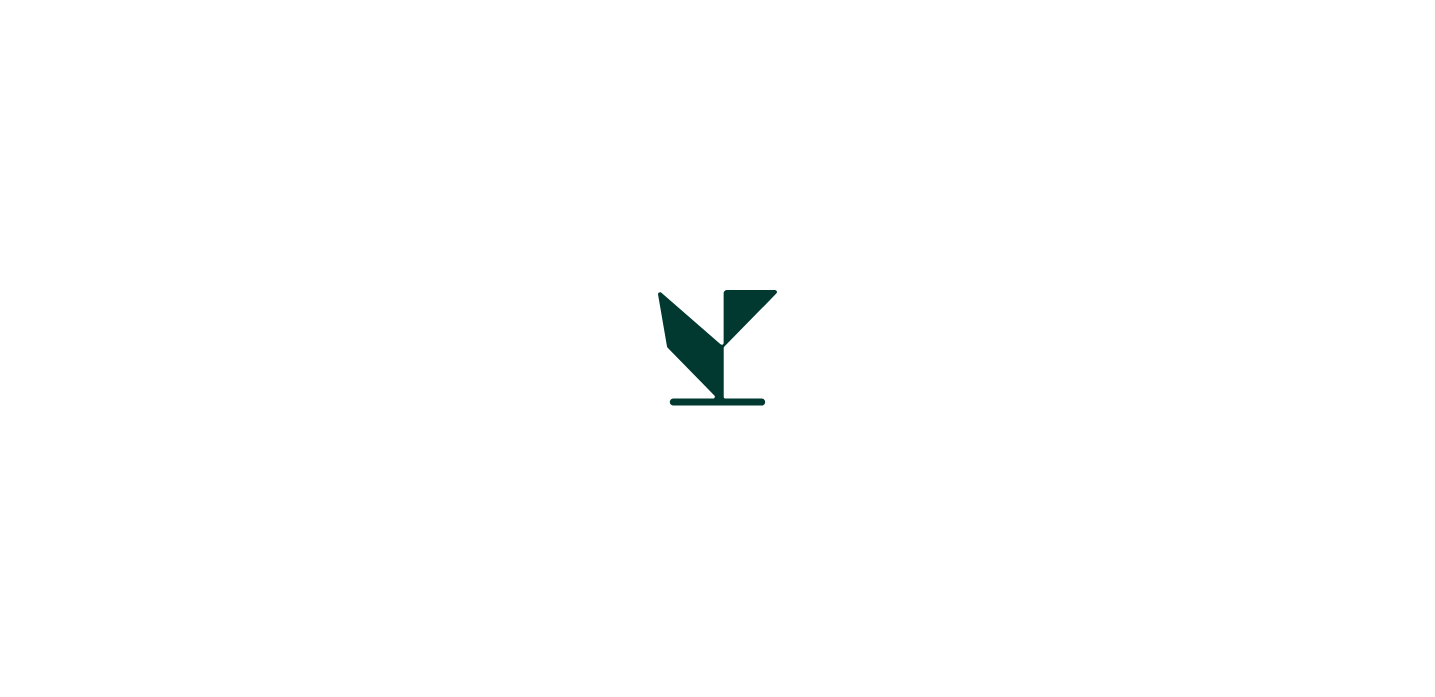 scroll, scrollTop: 0, scrollLeft: 0, axis: both 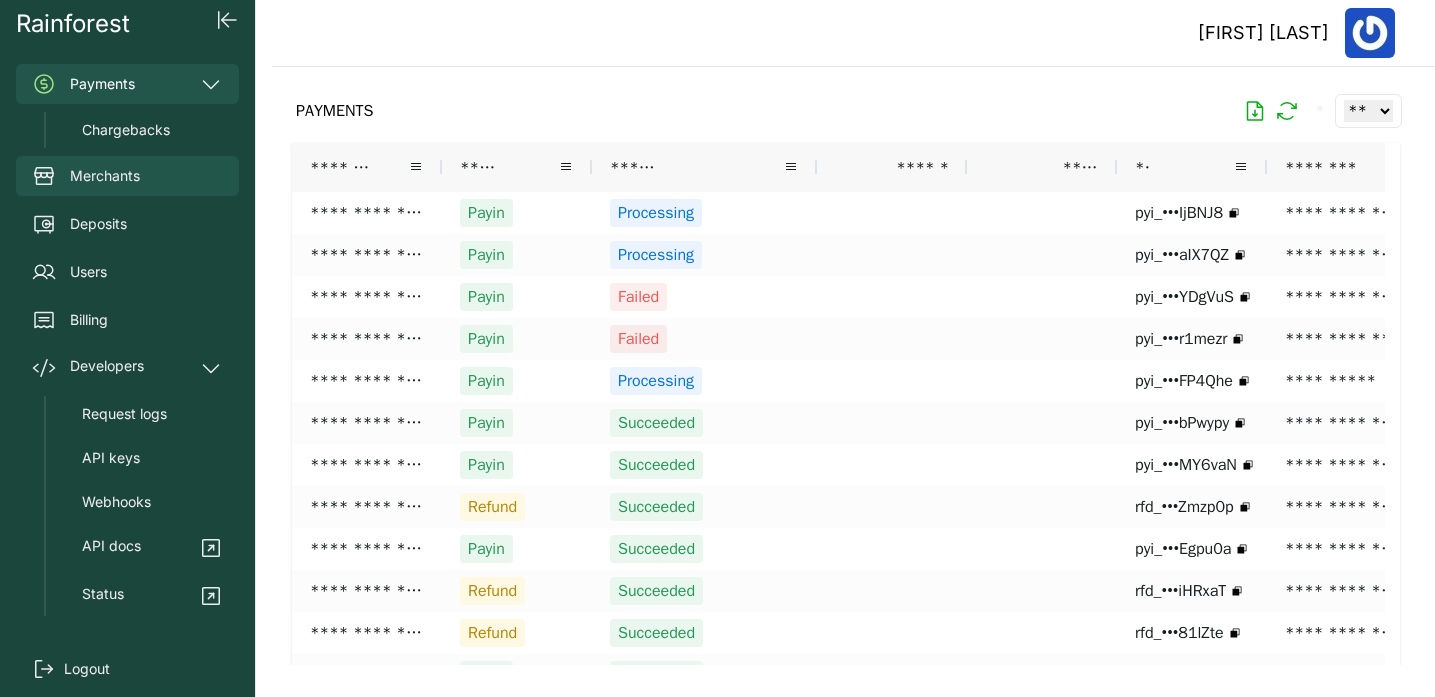 click on "Merchants" at bounding box center [105, 176] 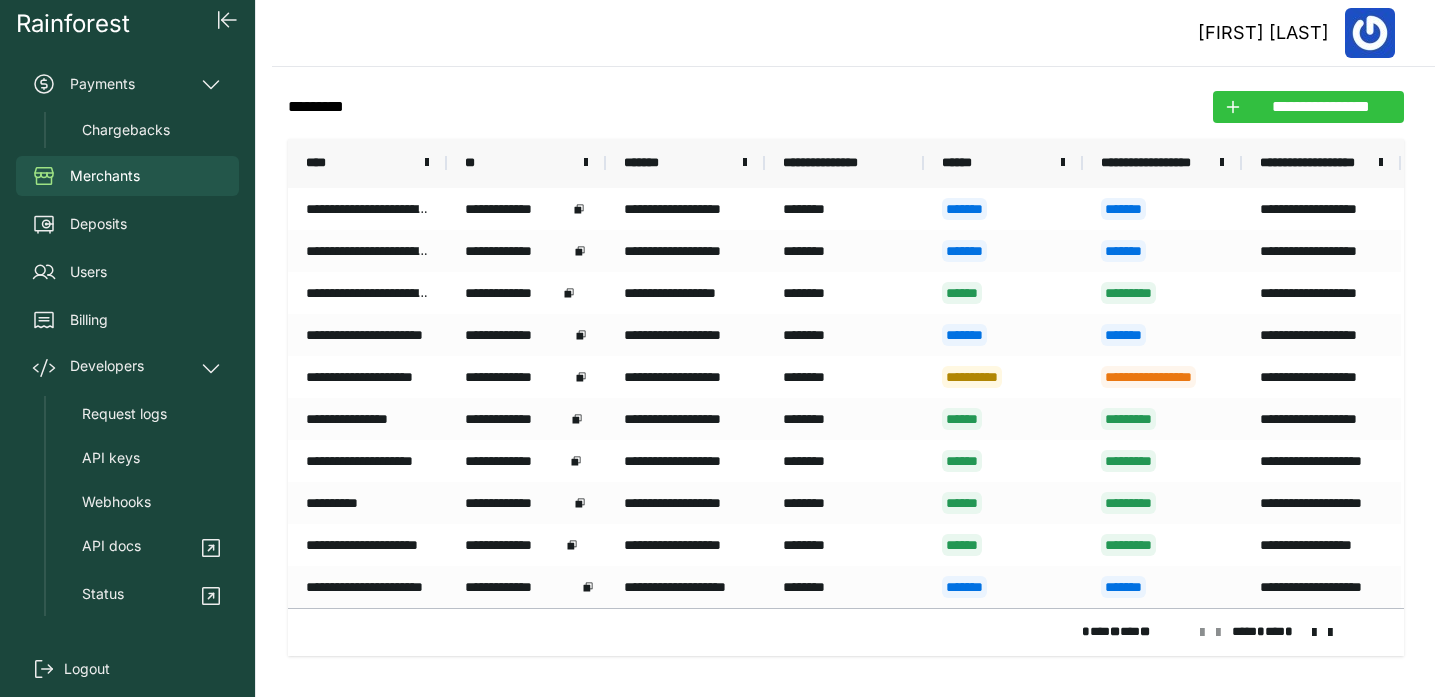 click on "**********" at bounding box center [1320, 107] 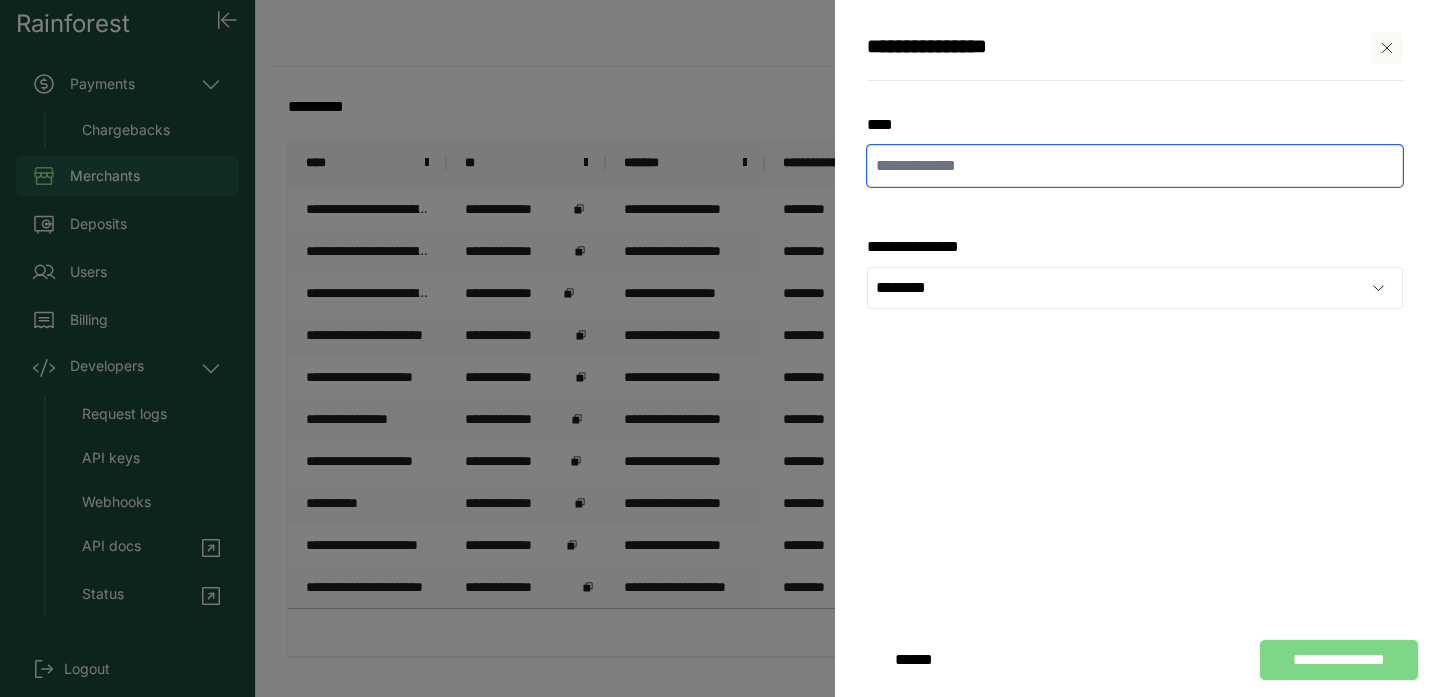 click at bounding box center [1135, 166] 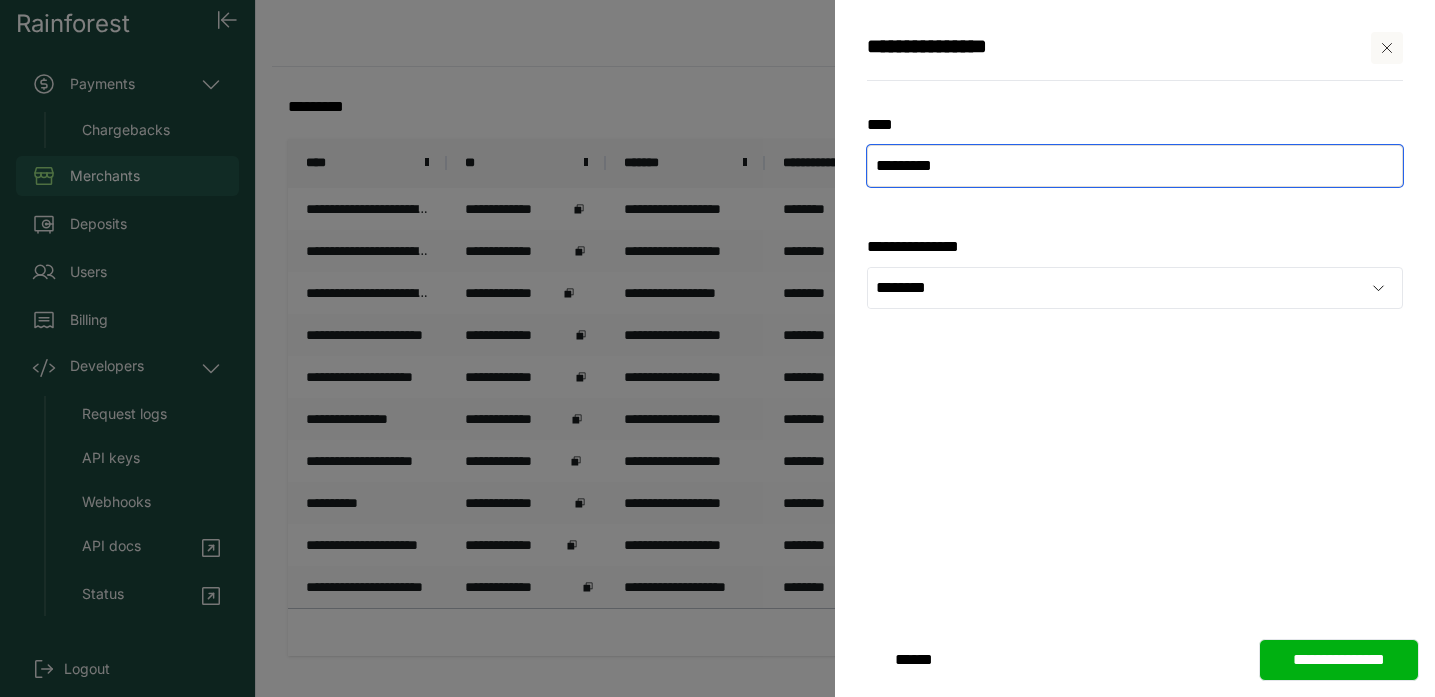 type on "*********" 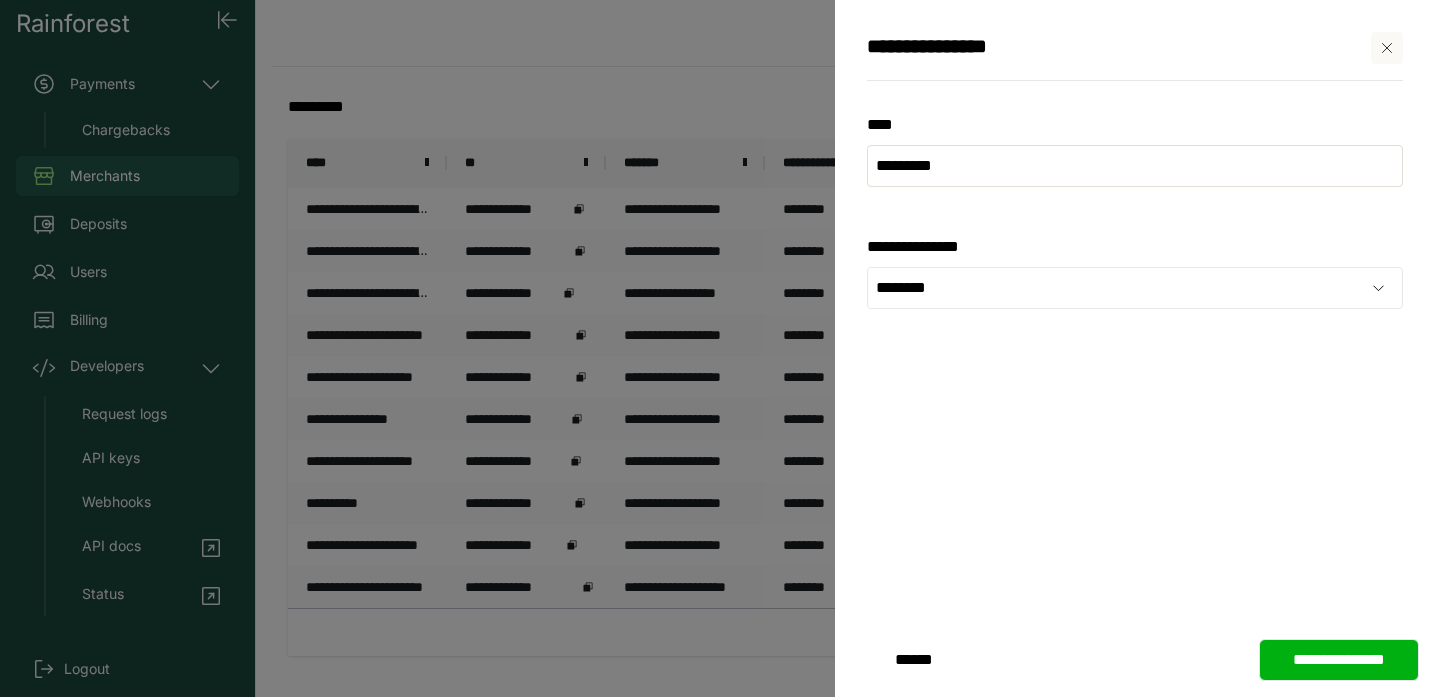 click on "**********" at bounding box center (1339, 660) 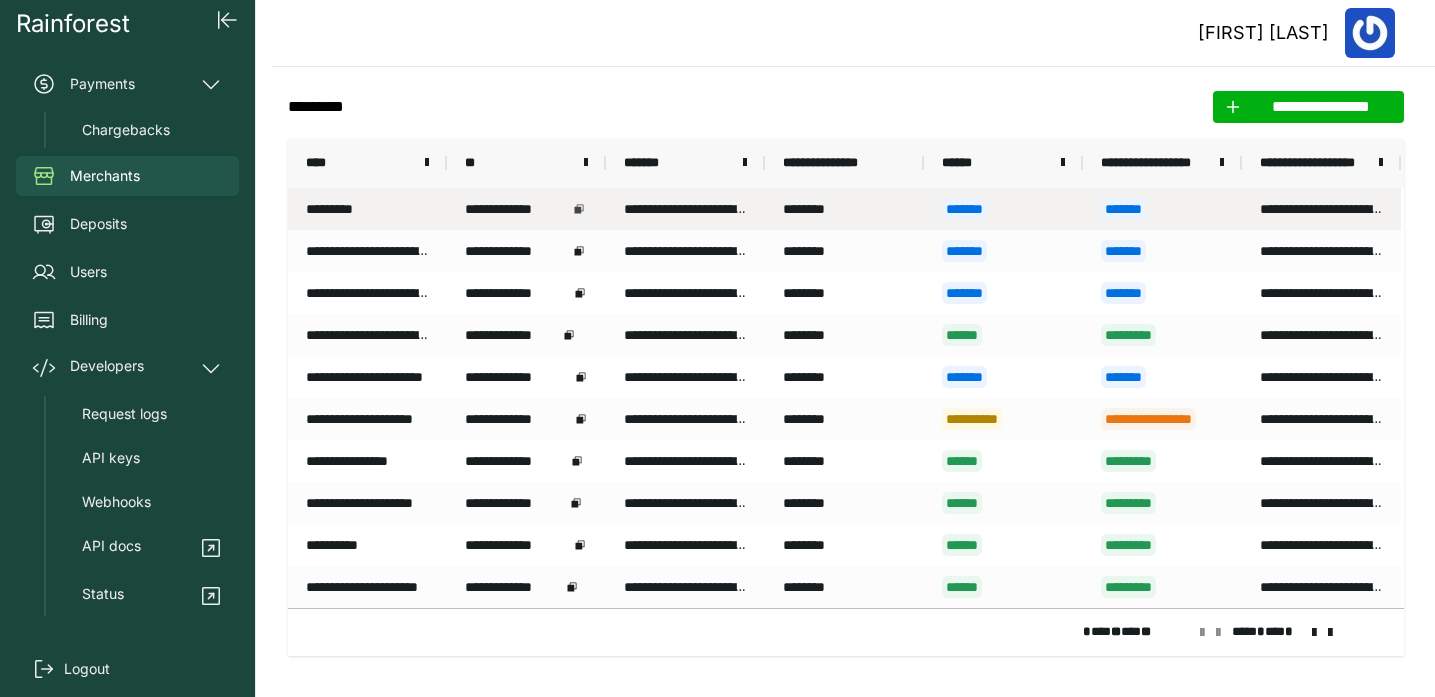 click 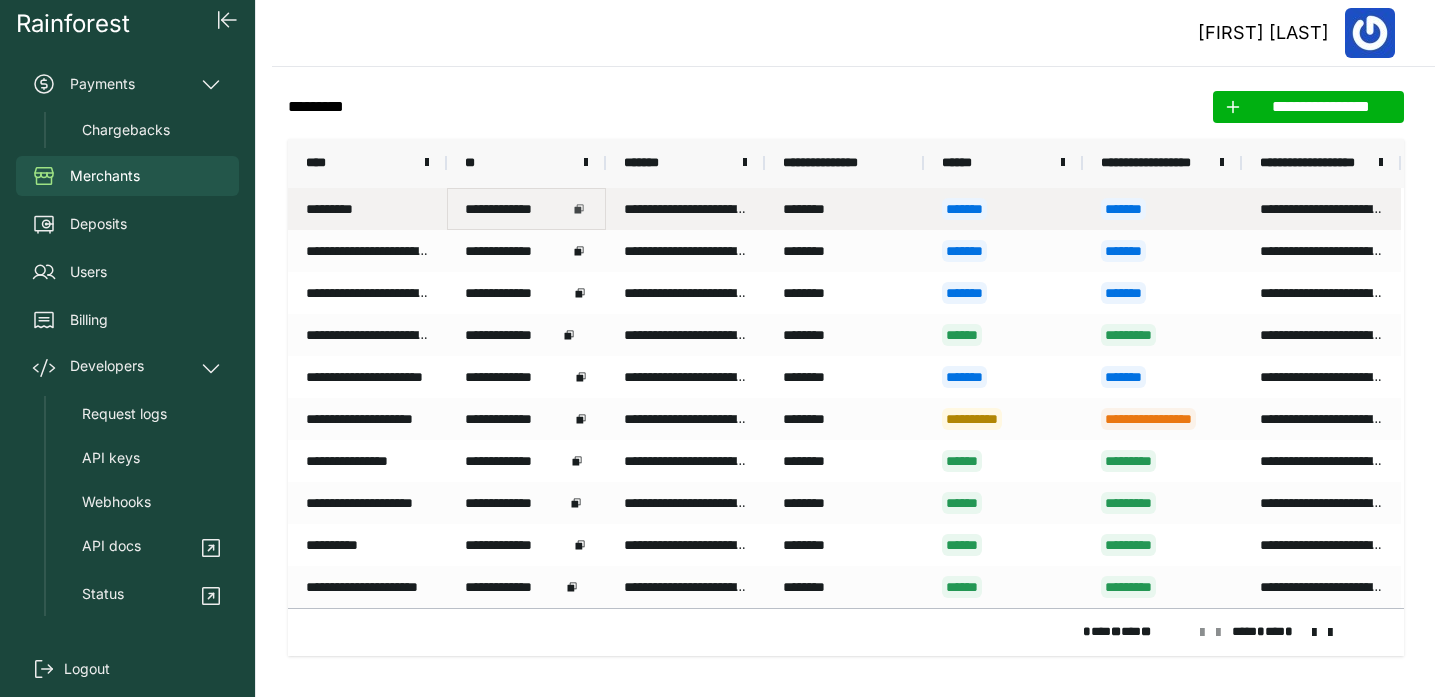 click 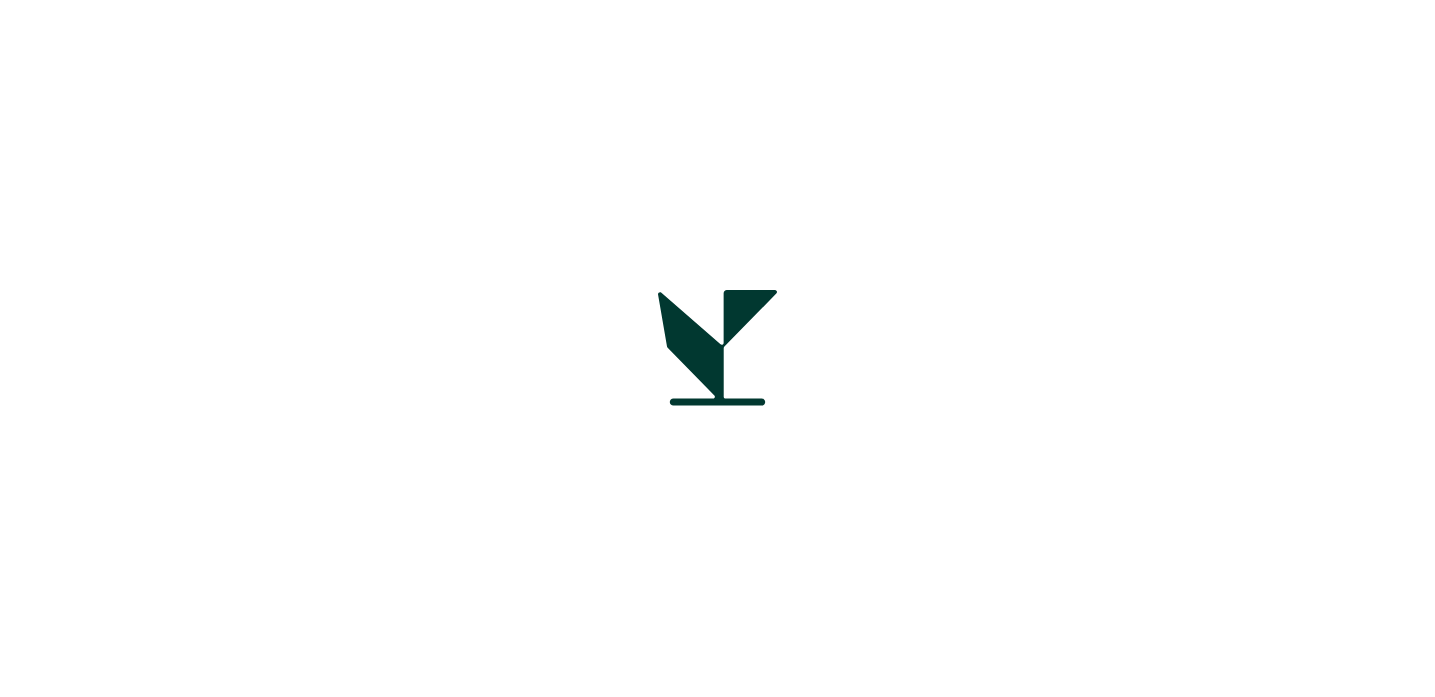 scroll, scrollTop: 0, scrollLeft: 0, axis: both 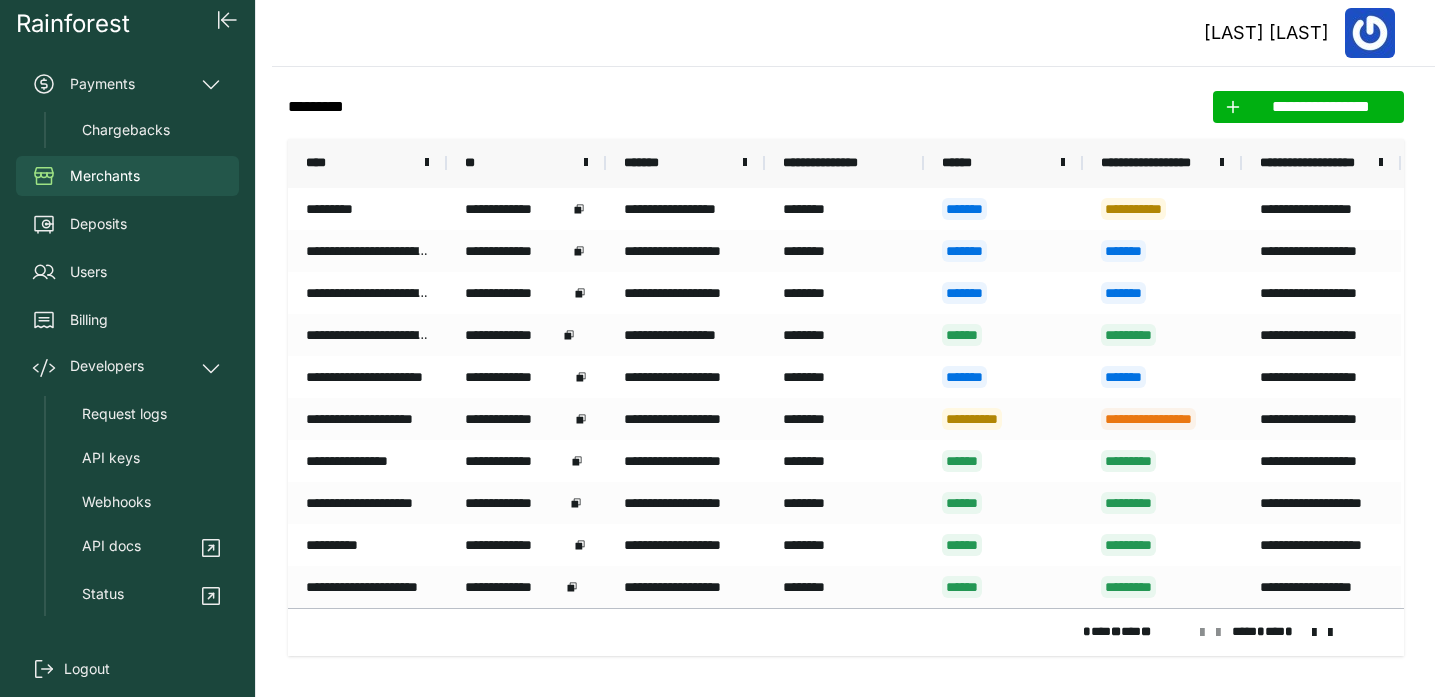 click on "**********" at bounding box center [1154, 163] 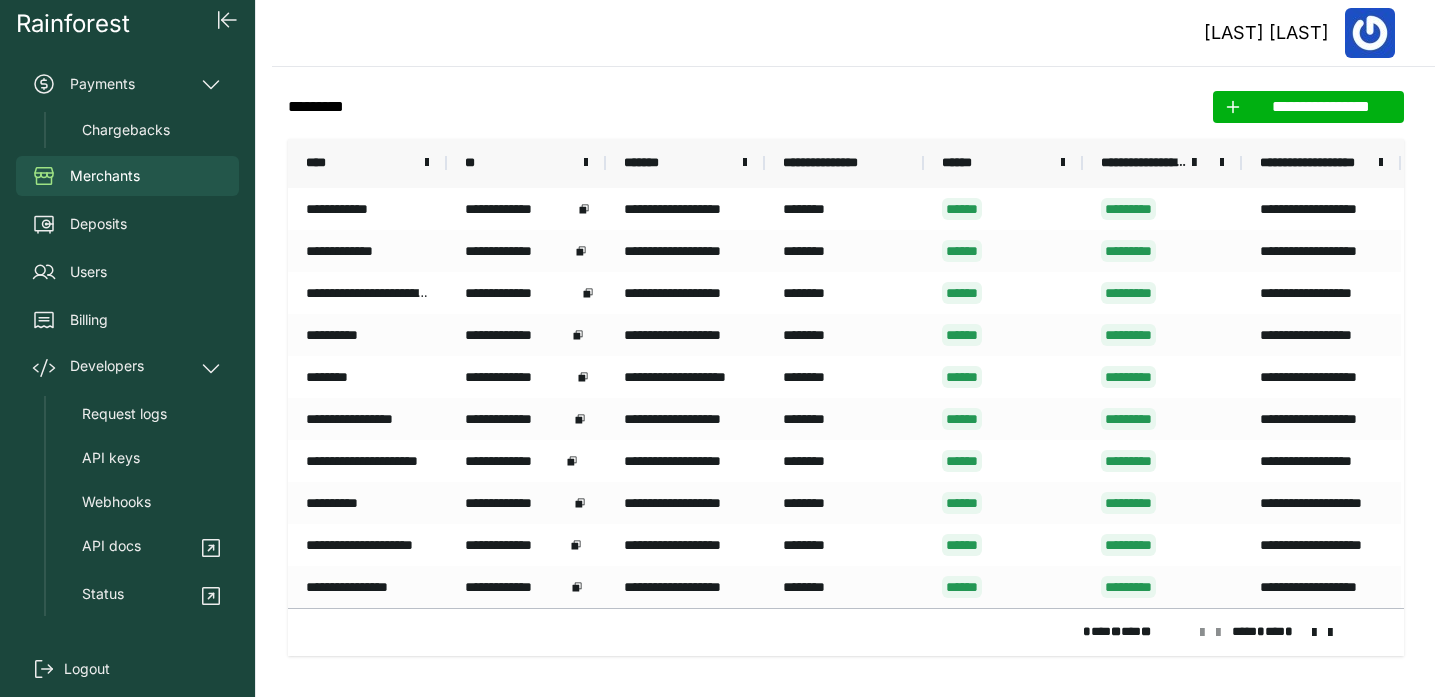 click on "**********" at bounding box center [1154, 163] 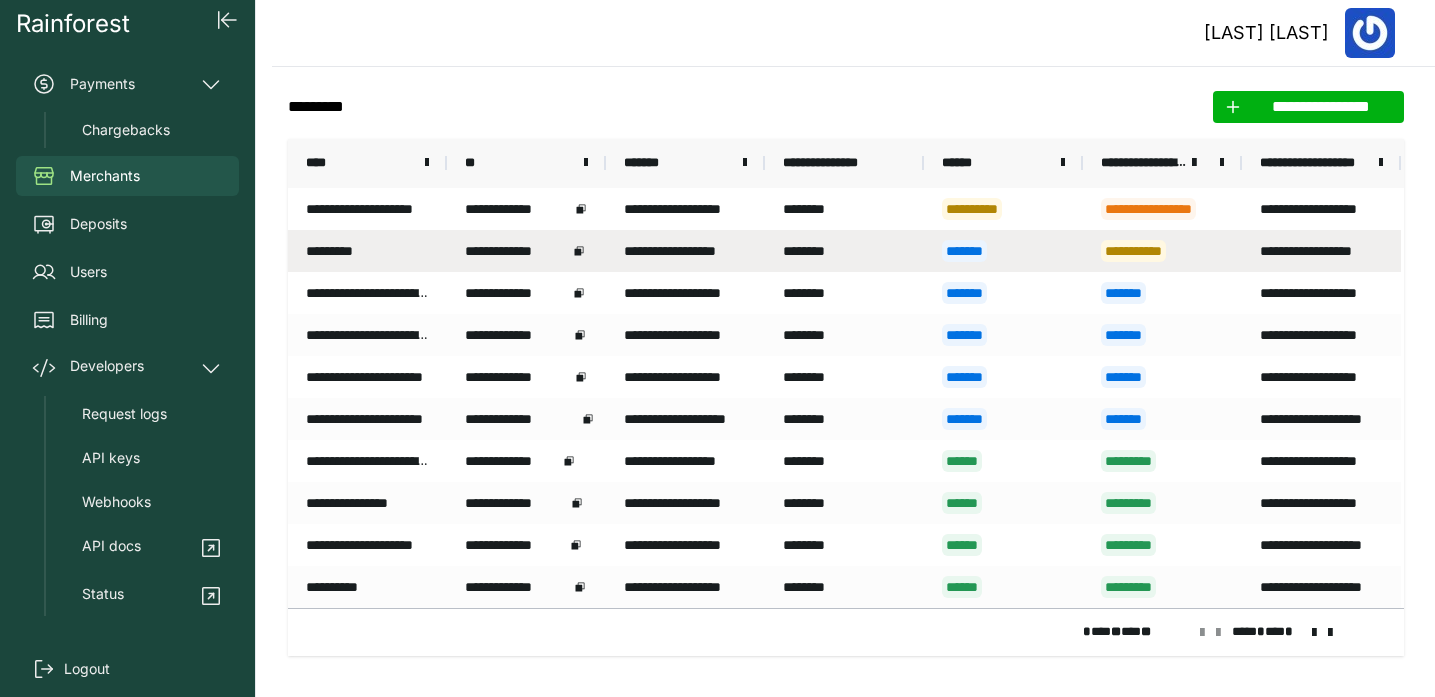 click on "*********" at bounding box center (367, 251) 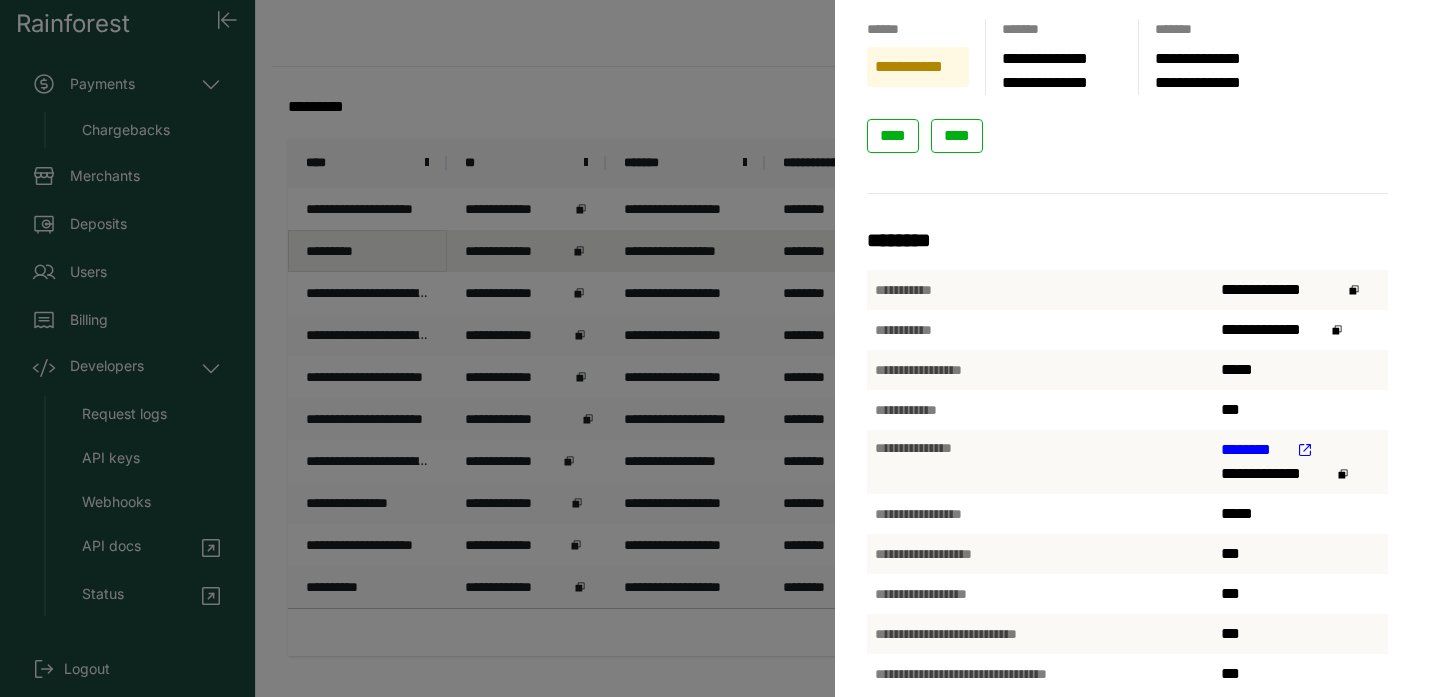 scroll, scrollTop: 350, scrollLeft: 0, axis: vertical 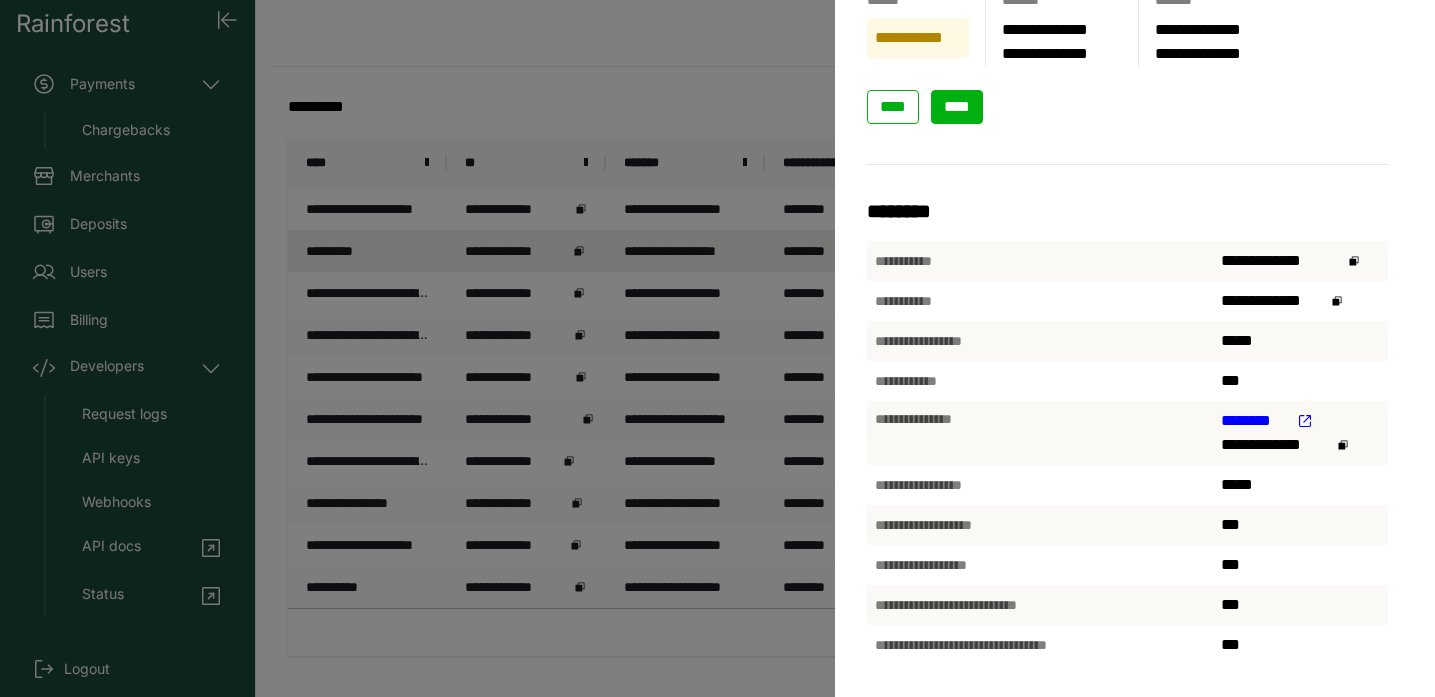 click on "****" at bounding box center (957, 106) 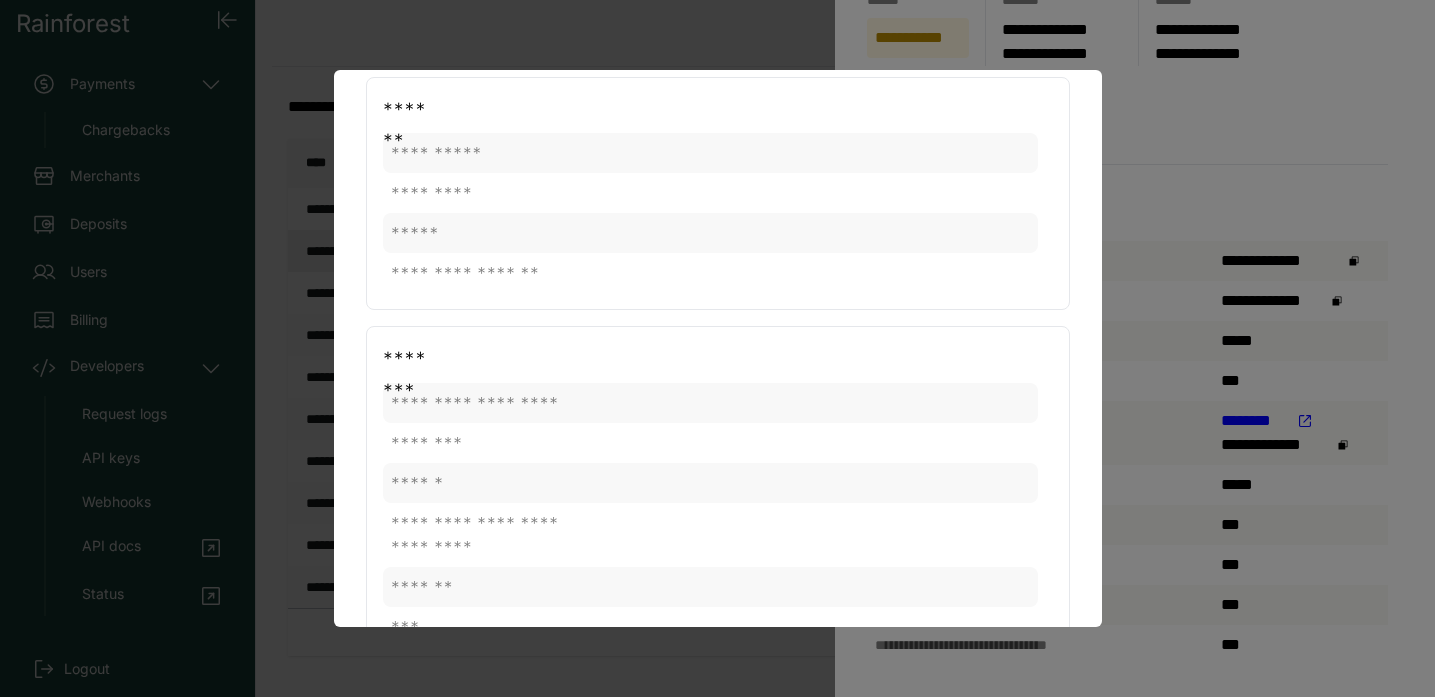 scroll, scrollTop: 326, scrollLeft: 0, axis: vertical 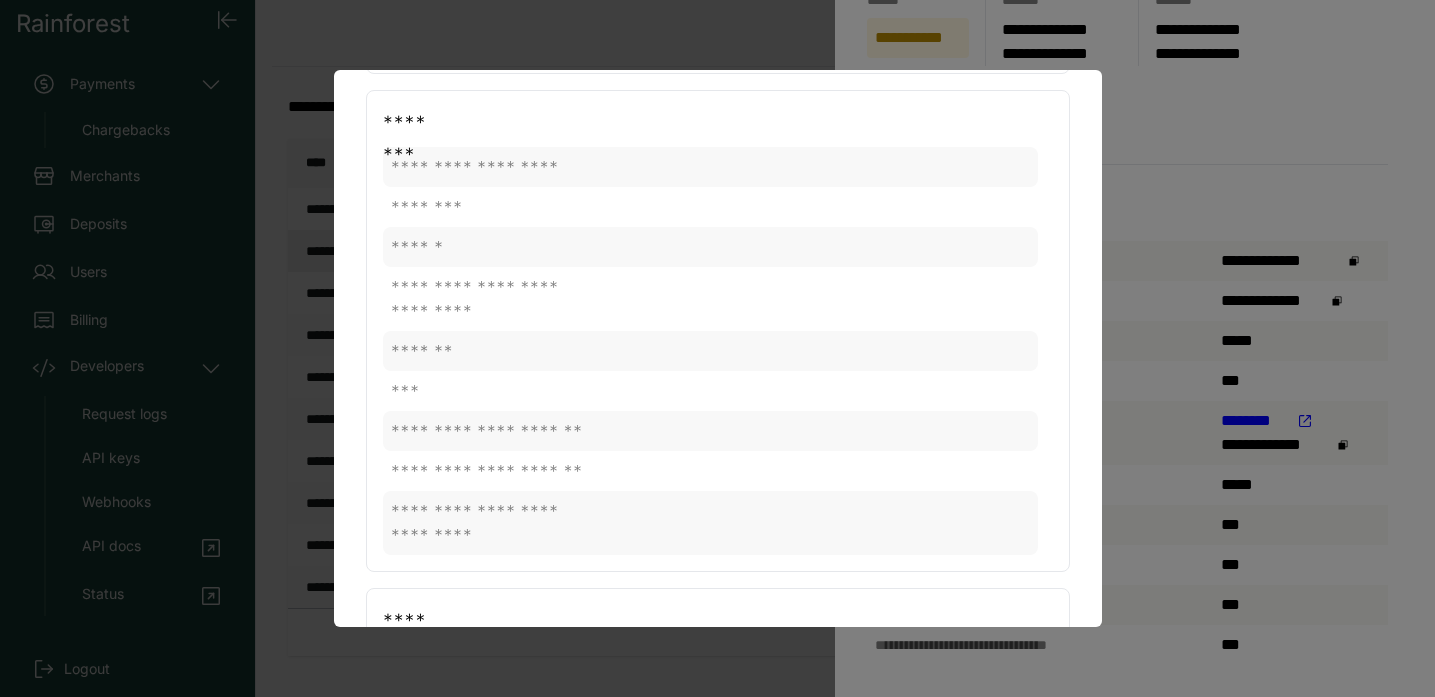 click on "**********" at bounding box center [710, 351] 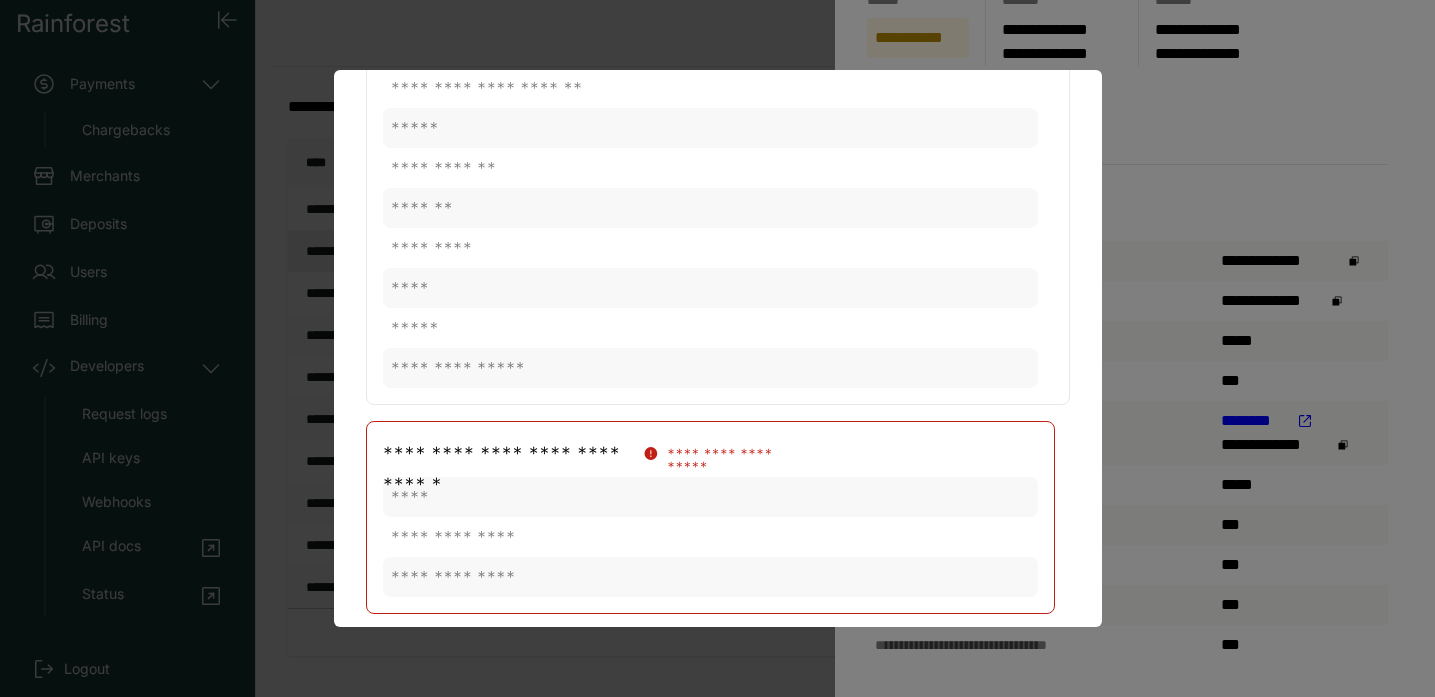 scroll, scrollTop: 1330, scrollLeft: 0, axis: vertical 